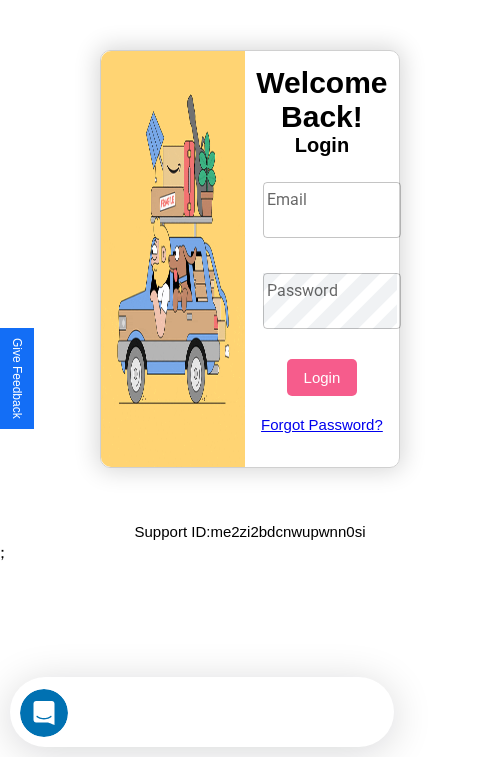 scroll, scrollTop: 0, scrollLeft: 0, axis: both 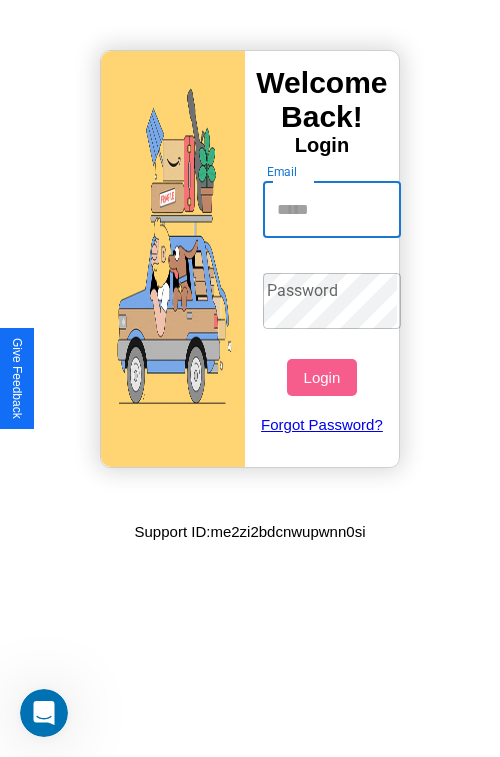 click on "Email" at bounding box center [332, 210] 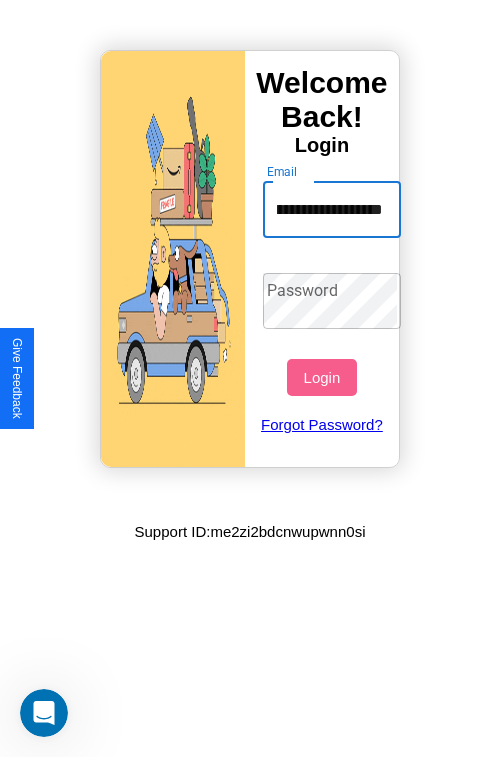 scroll, scrollTop: 0, scrollLeft: 92, axis: horizontal 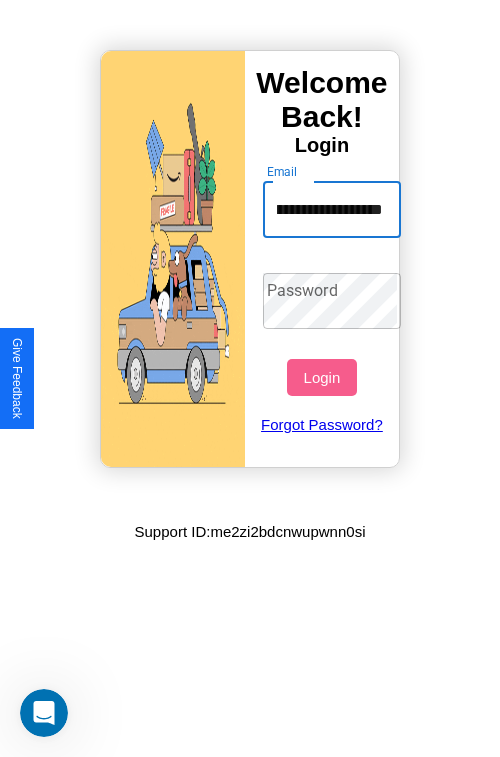 type on "**********" 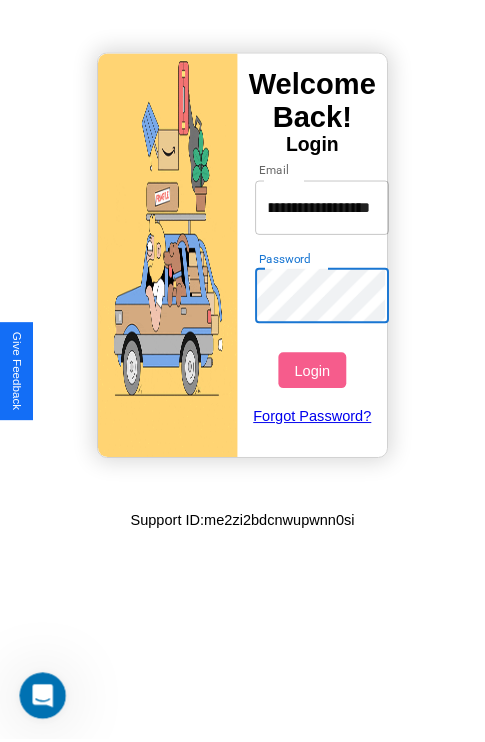 scroll, scrollTop: 0, scrollLeft: 0, axis: both 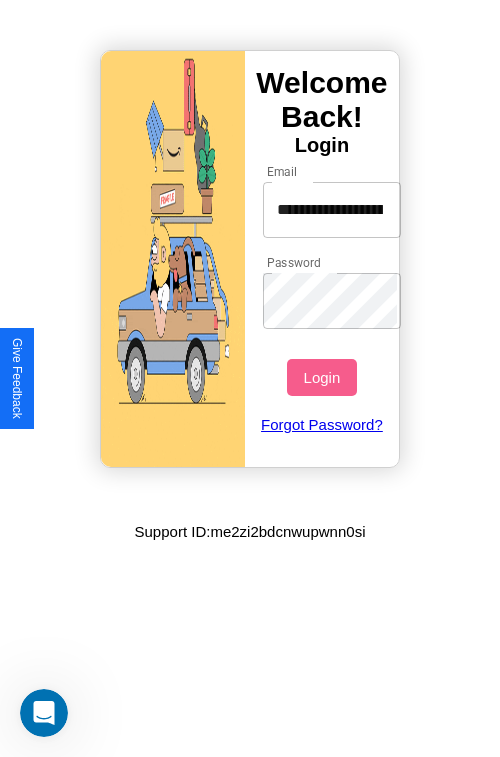 click on "Login" at bounding box center [321, 377] 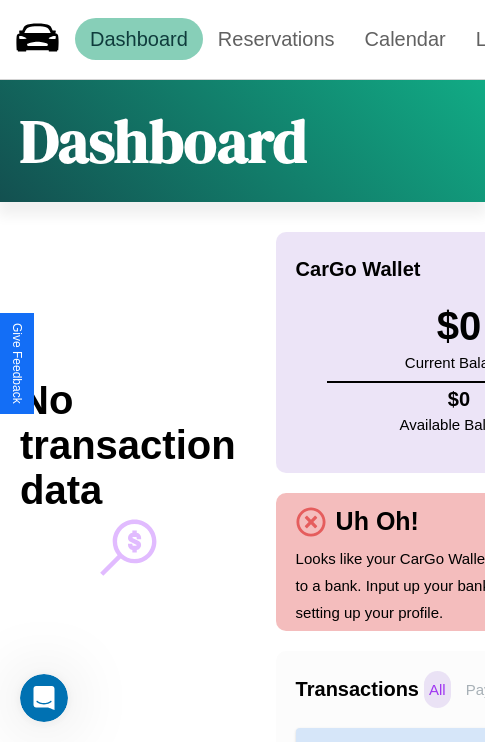 scroll, scrollTop: 0, scrollLeft: 0, axis: both 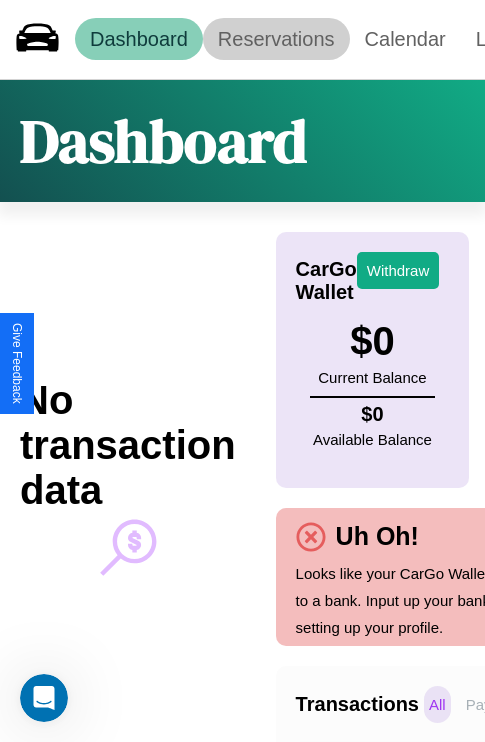 click on "Reservations" at bounding box center (276, 39) 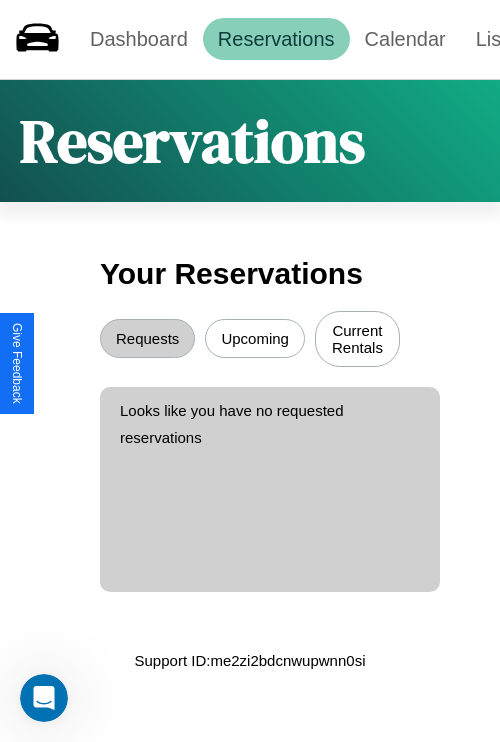 click on "Requests" at bounding box center [147, 338] 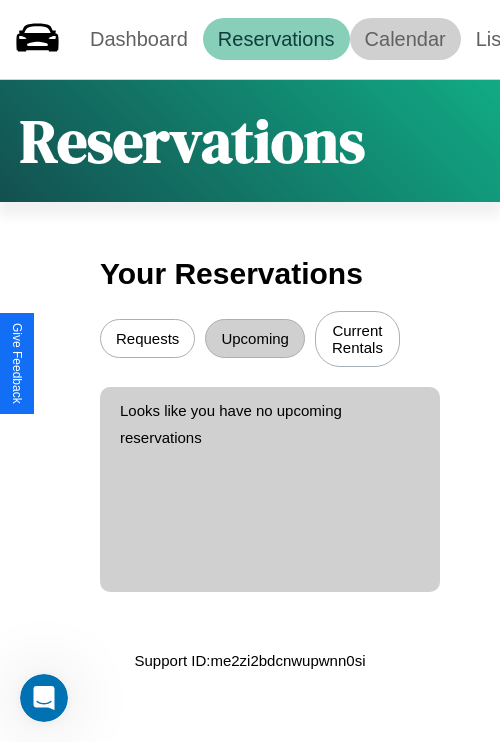 click on "Calendar" at bounding box center [405, 39] 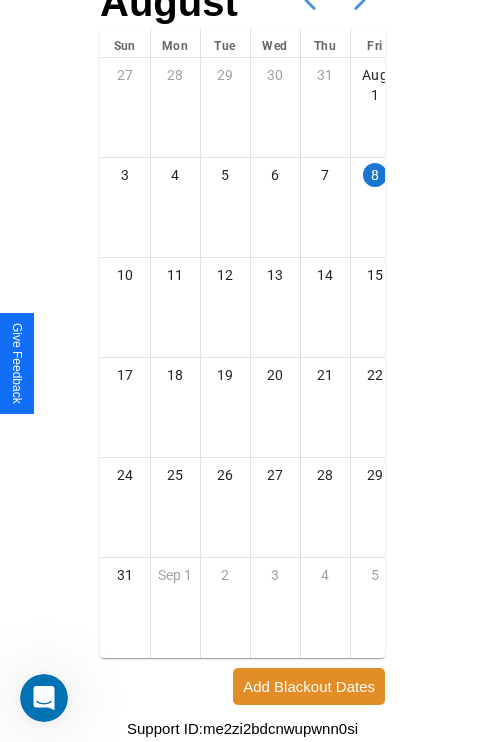 scroll, scrollTop: 242, scrollLeft: 0, axis: vertical 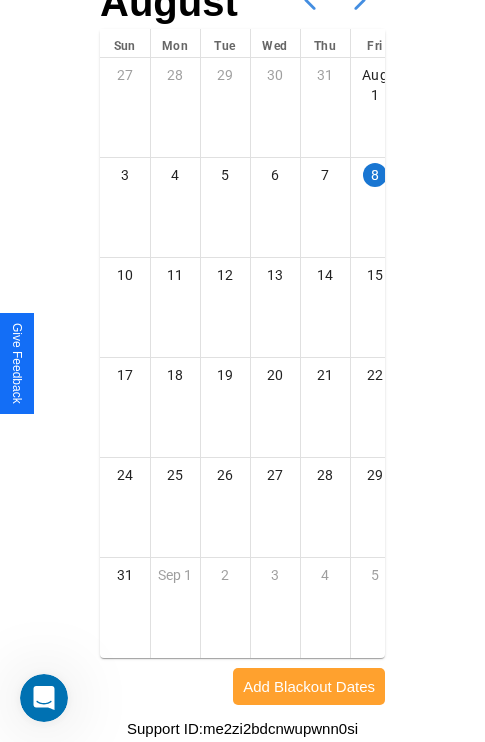click on "Add Blackout Dates" at bounding box center (309, 686) 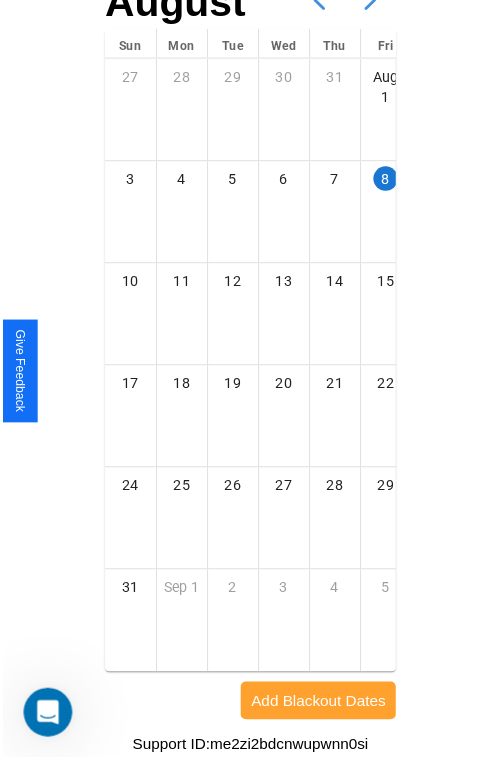 scroll, scrollTop: 227, scrollLeft: 0, axis: vertical 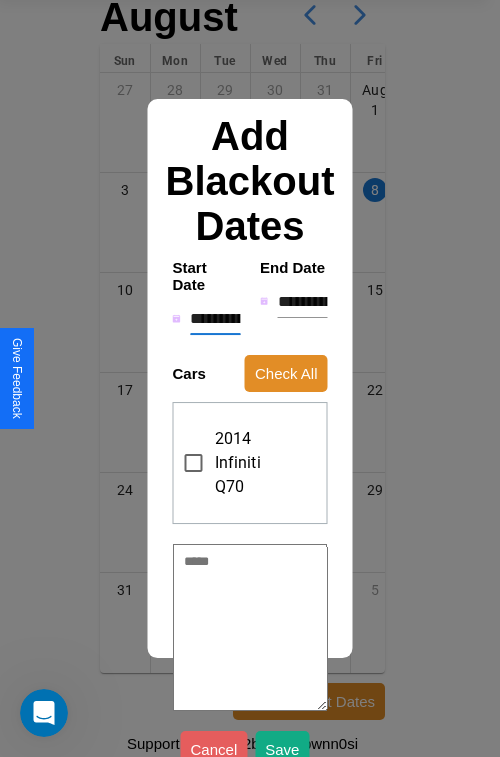 click on "**********" at bounding box center (215, 319) 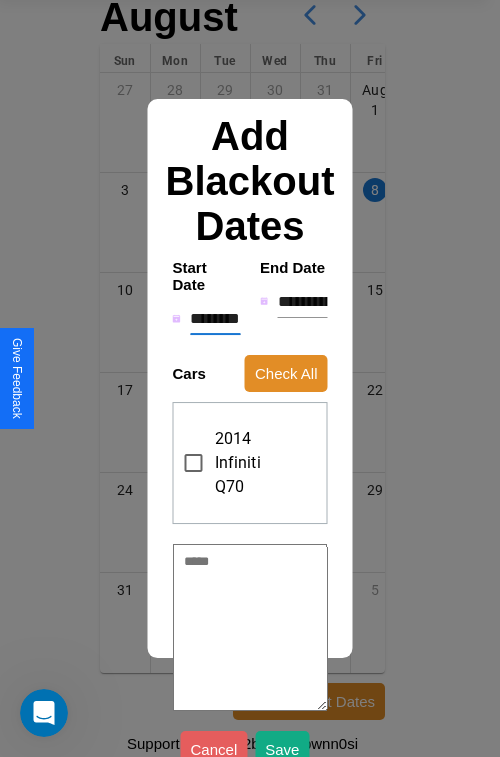 type on "*" 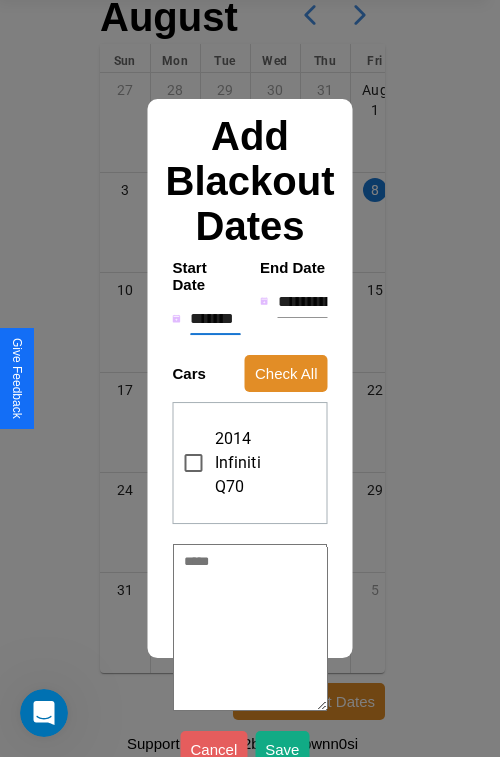 type on "*" 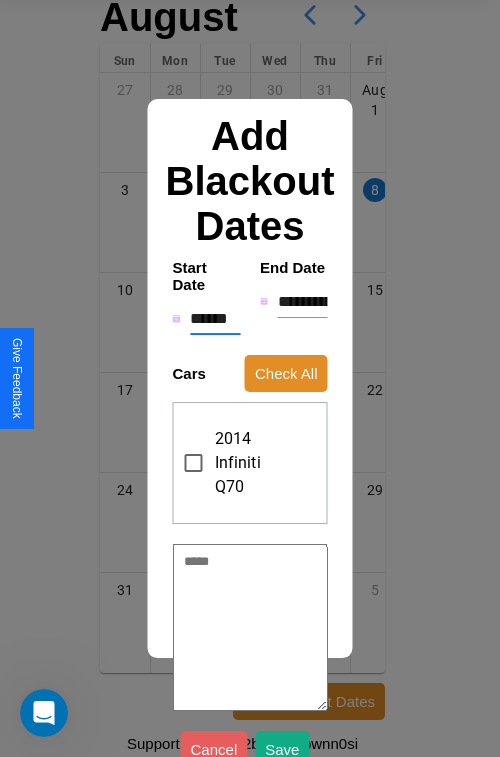 type on "*" 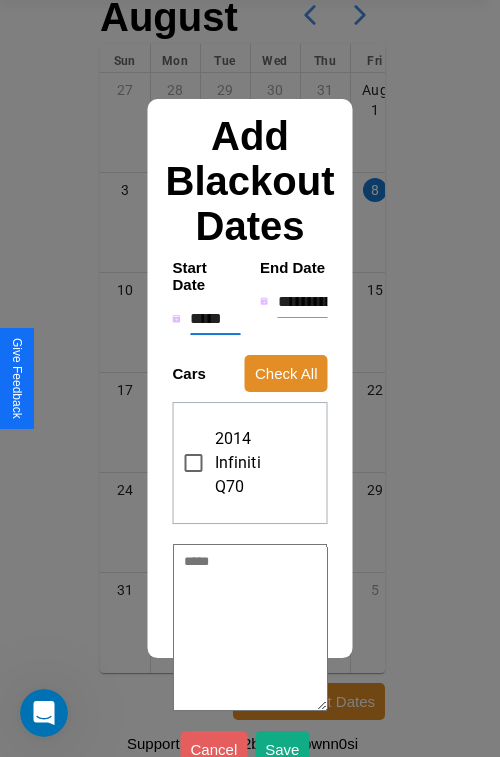 type on "*" 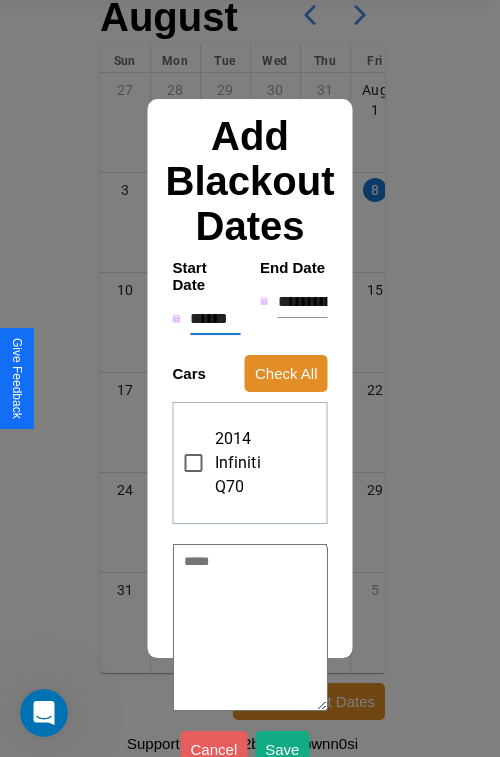 type on "*" 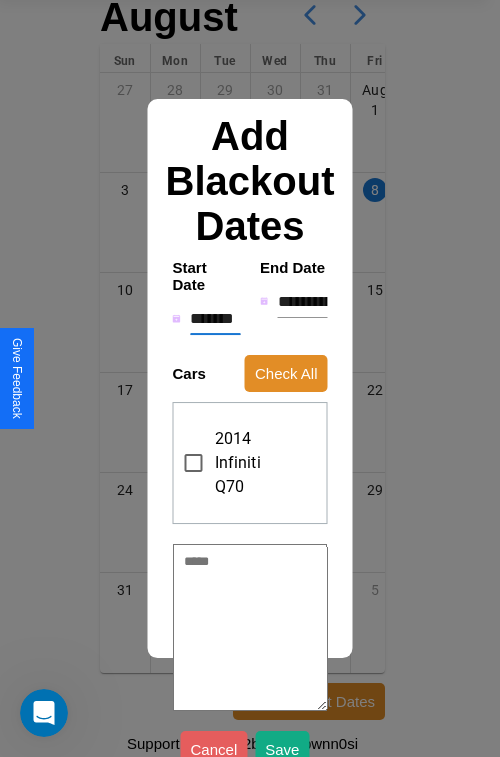 type on "*" 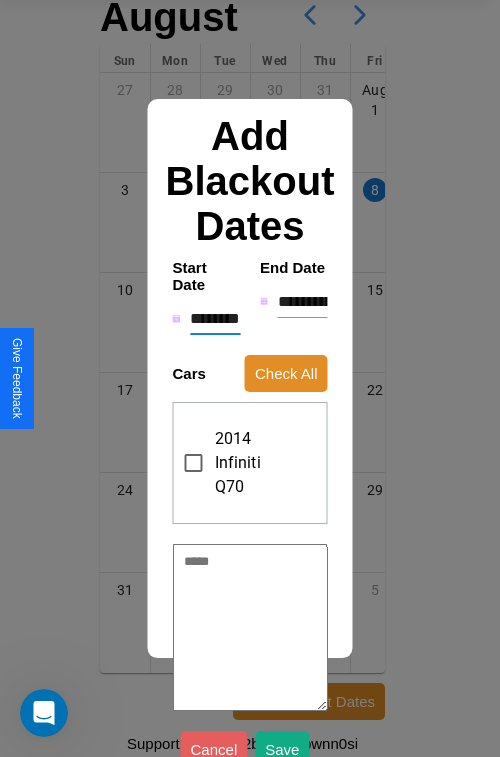 type on "*" 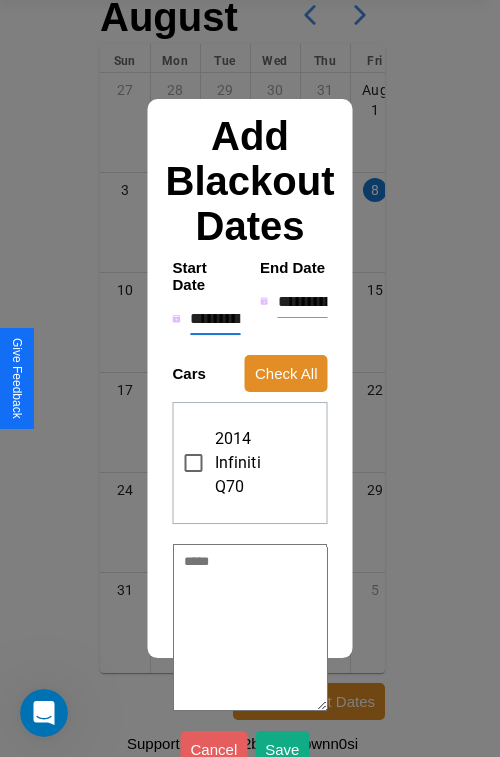 type on "*" 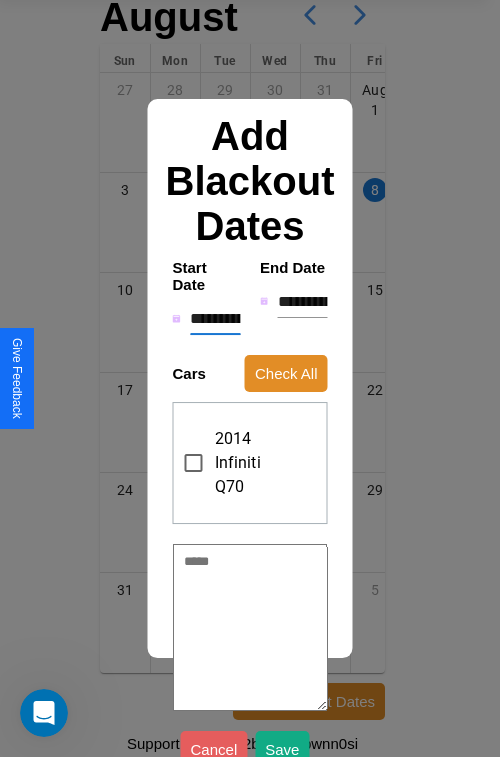 type on "*" 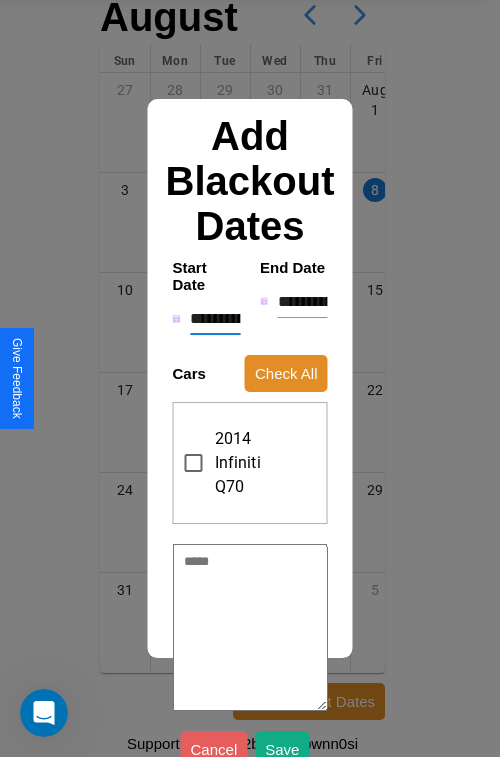 type on "*" 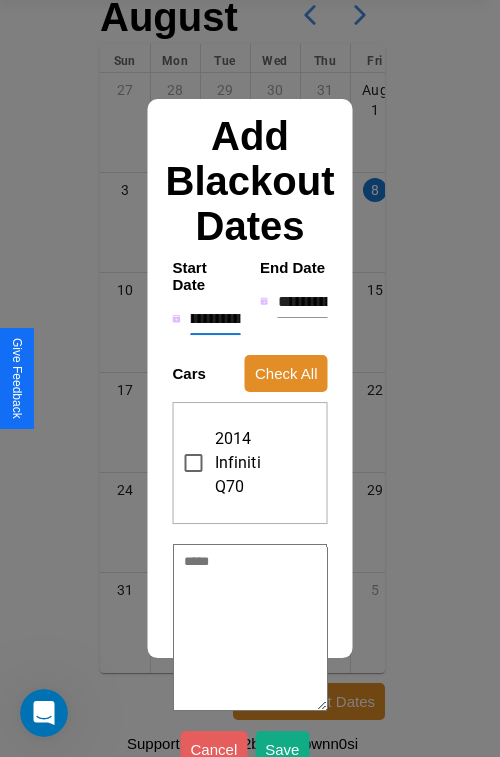 type on "**********" 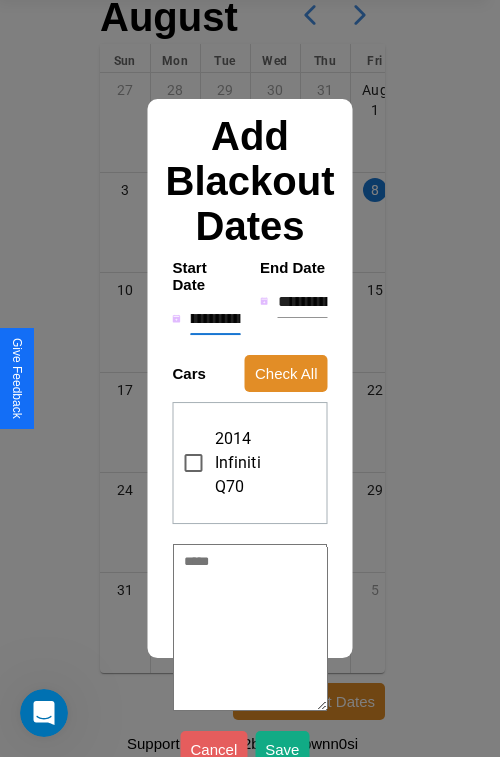 type on "*" 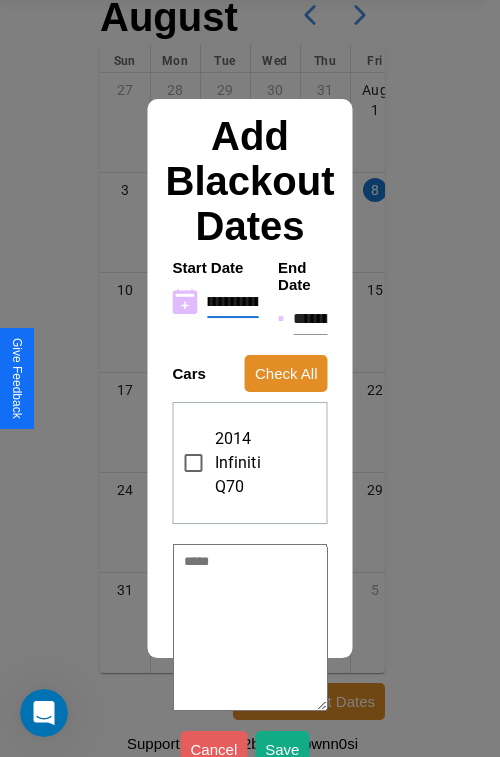 type on "**********" 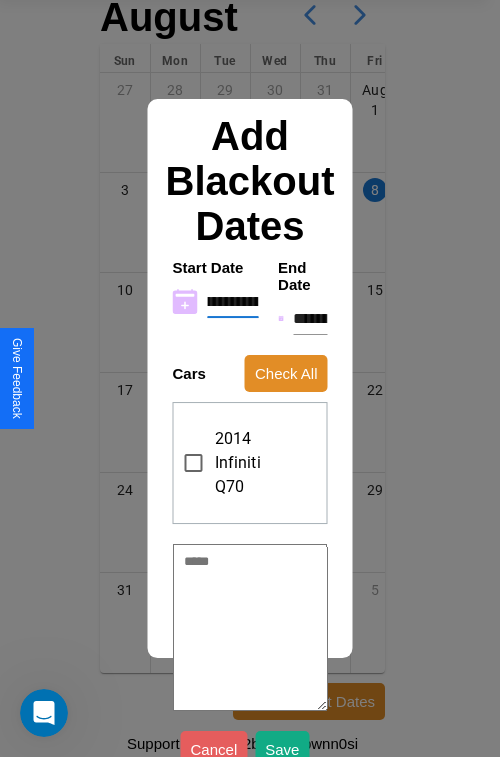 type on "*" 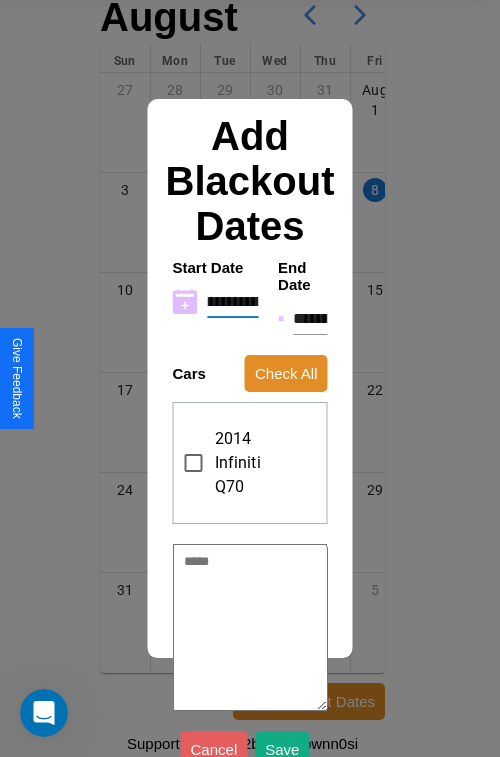 type on "**********" 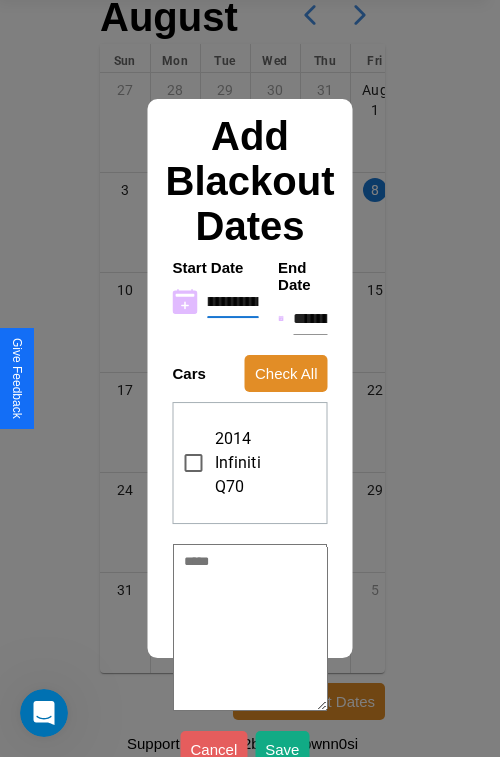 type on "*" 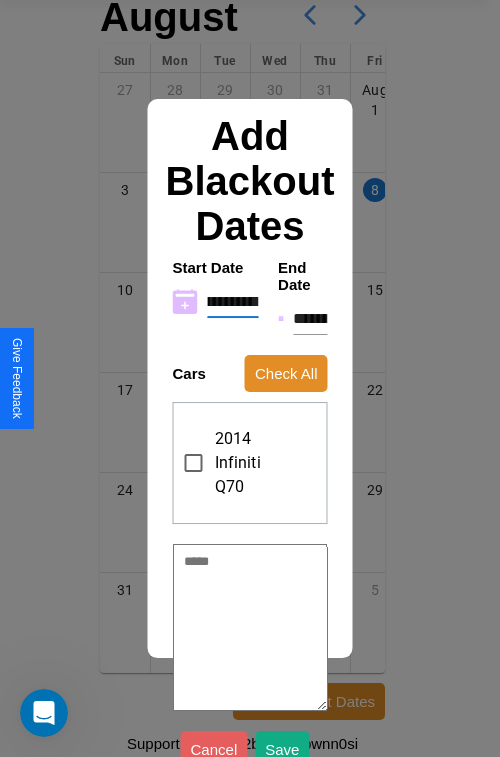type on "**********" 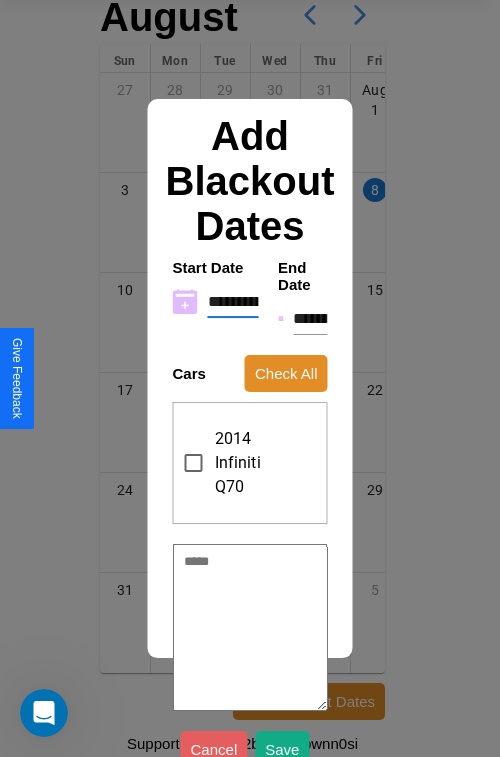 click on "**********" at bounding box center [310, 319] 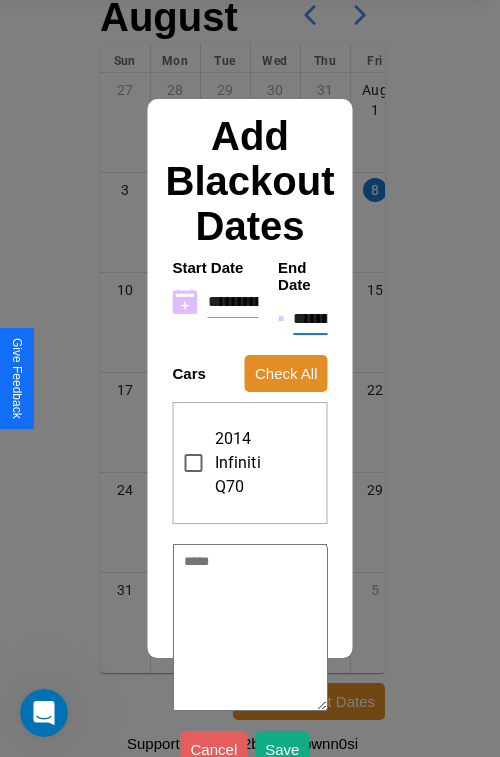 type on "********" 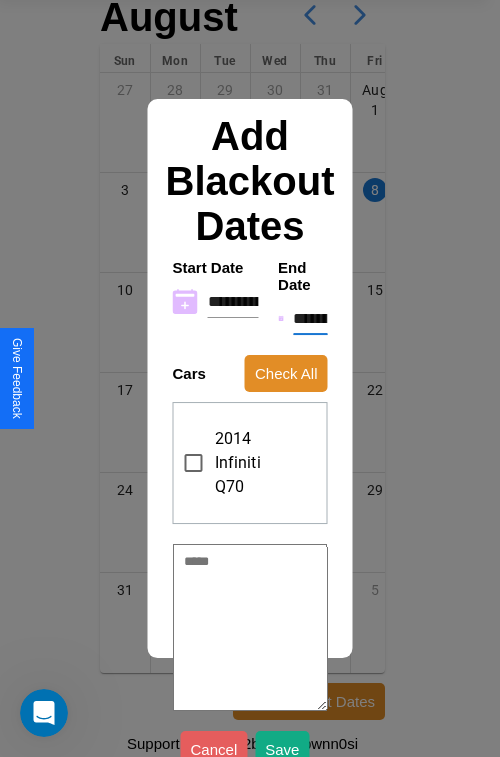 type on "*" 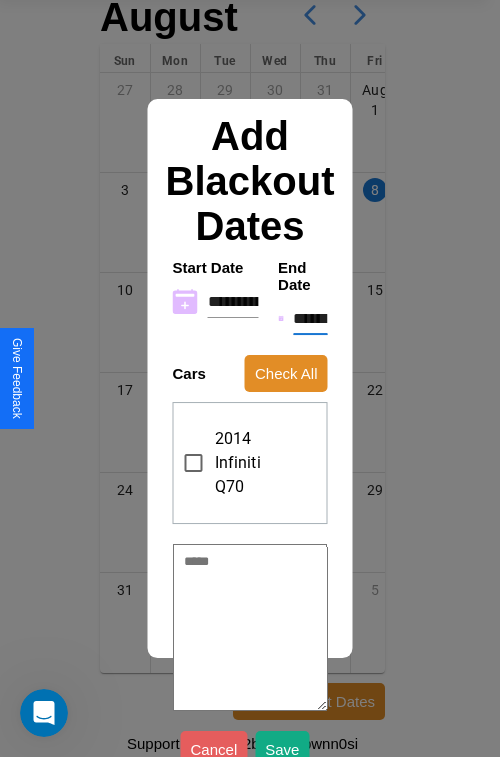 type on "*" 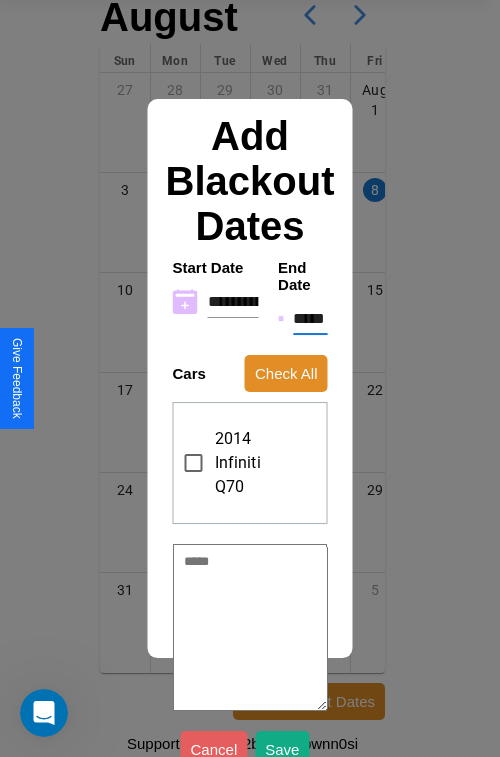 type on "*" 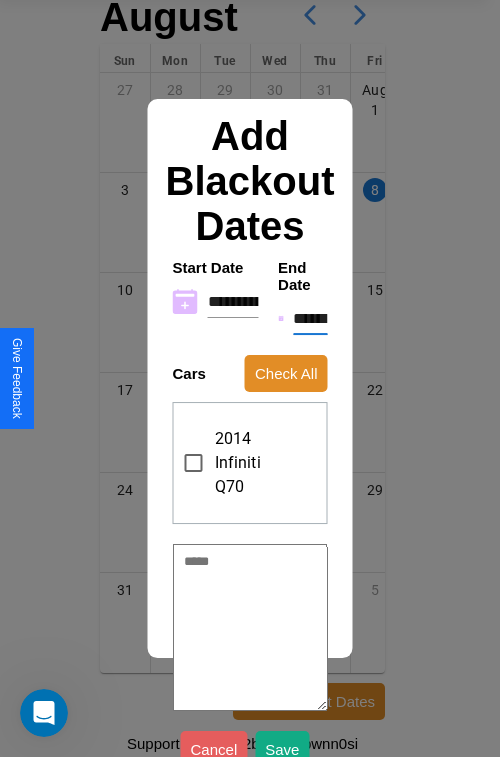 type on "*" 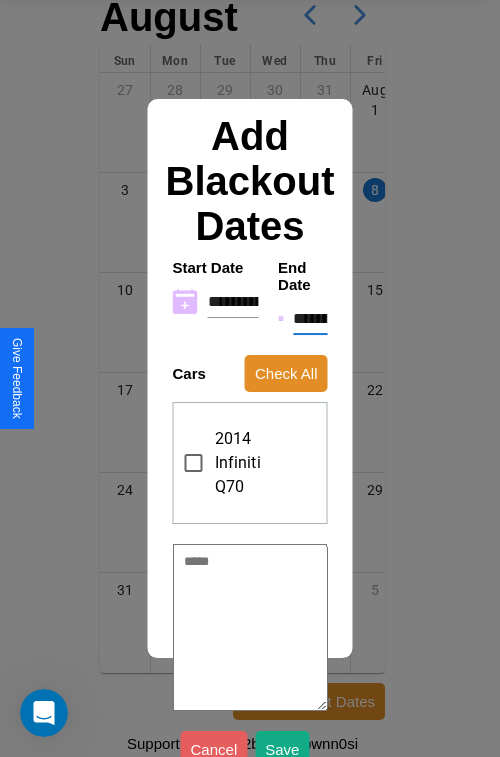 type on "*" 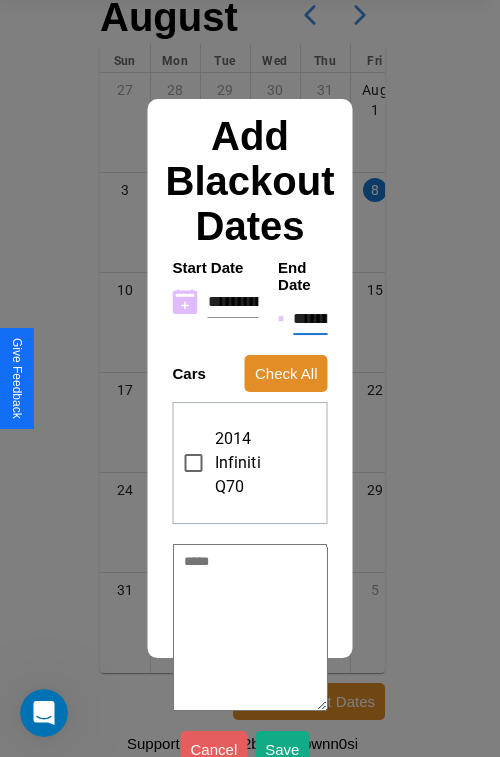 type on "*" 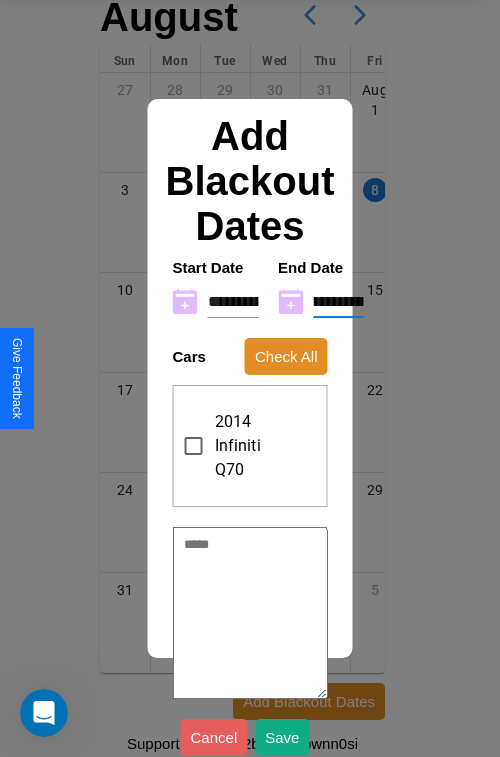 type on "**********" 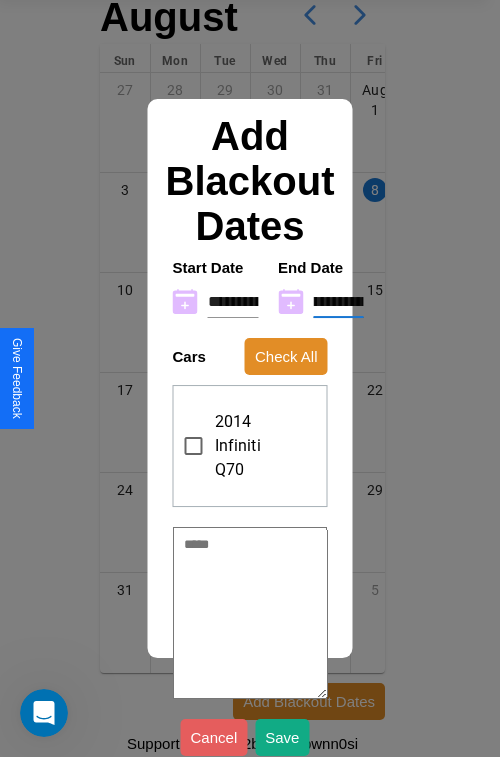 type on "*" 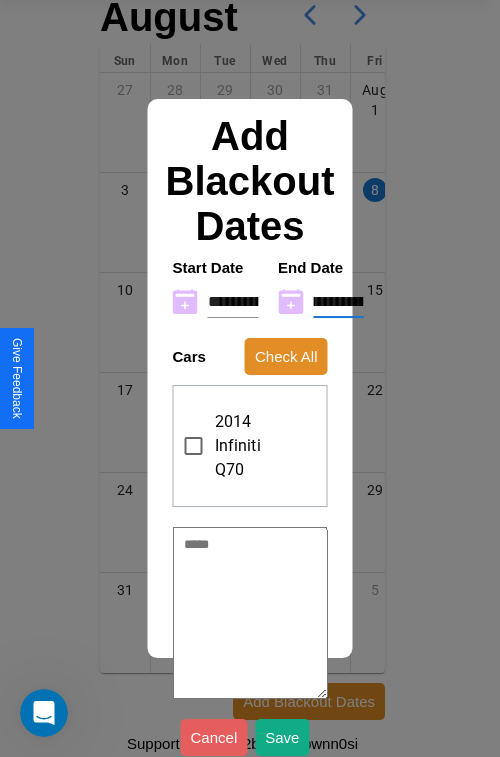type on "**********" 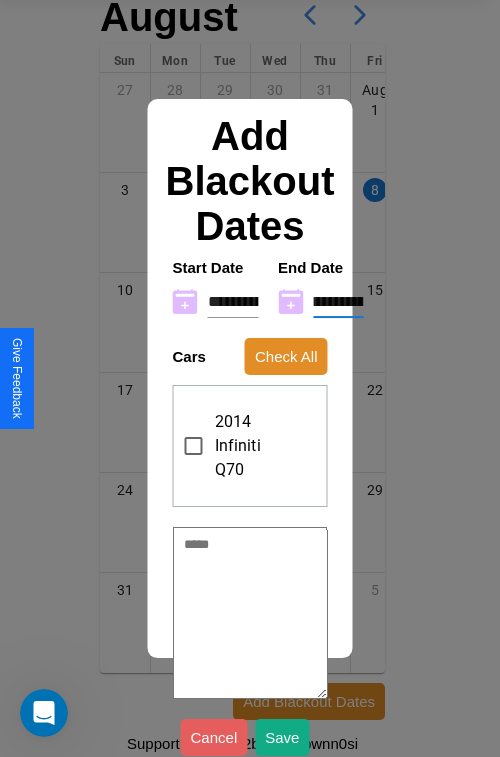type on "*" 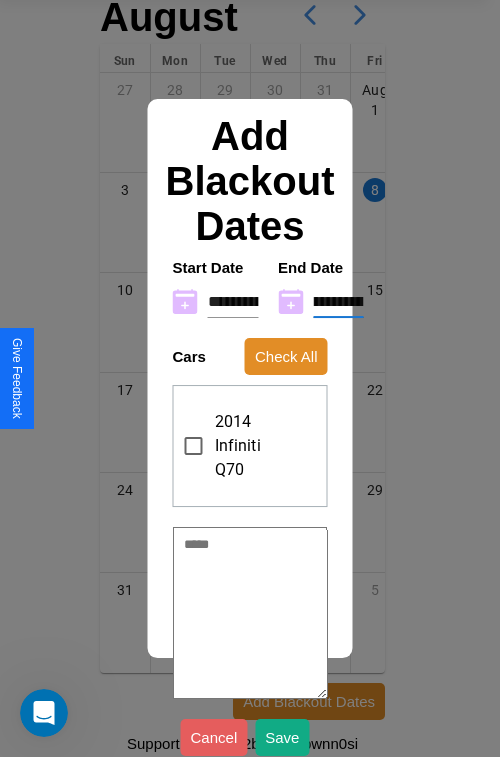 type on "**********" 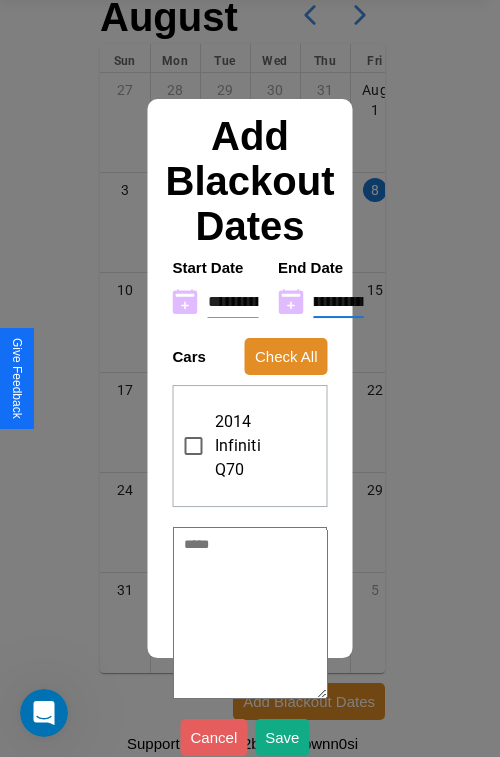 type on "*" 